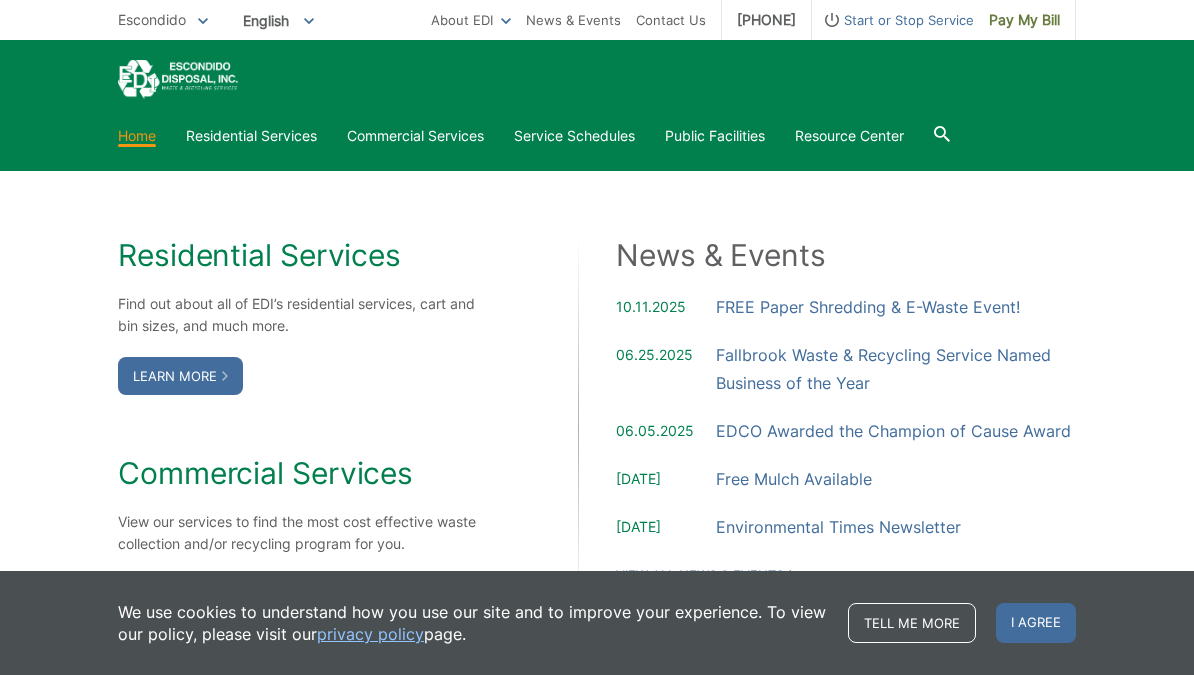 scroll, scrollTop: 1111, scrollLeft: 0, axis: vertical 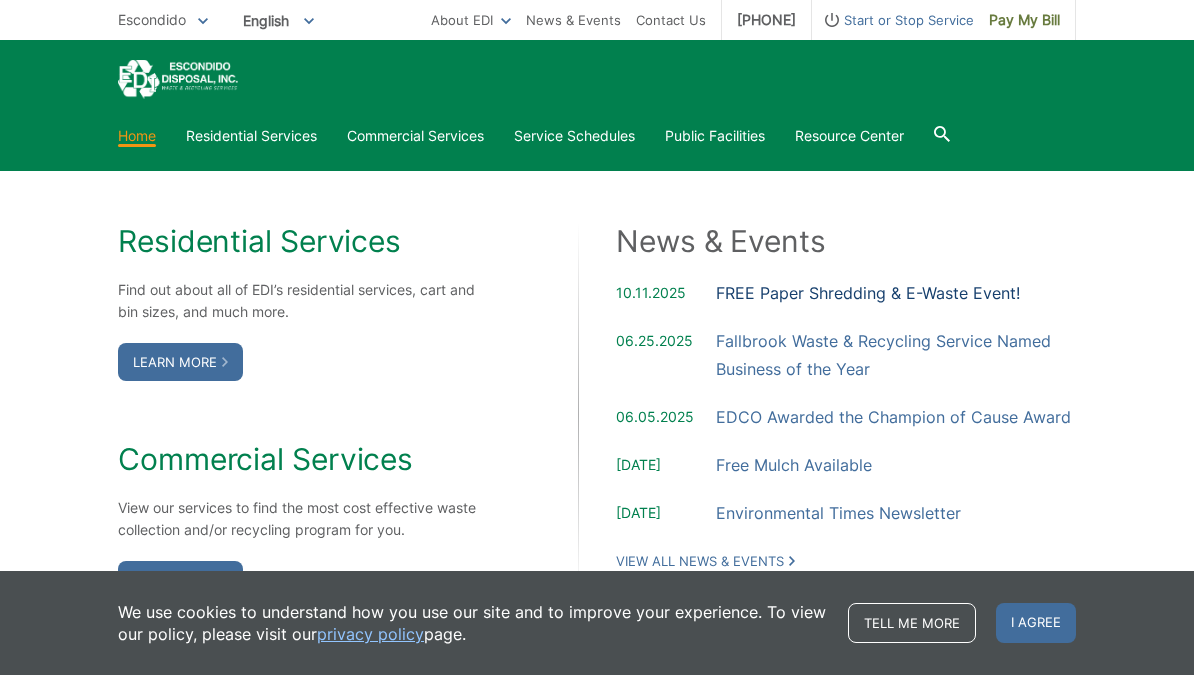 click on "FREE Paper Shredding & E-Waste Event!" at bounding box center [868, 293] 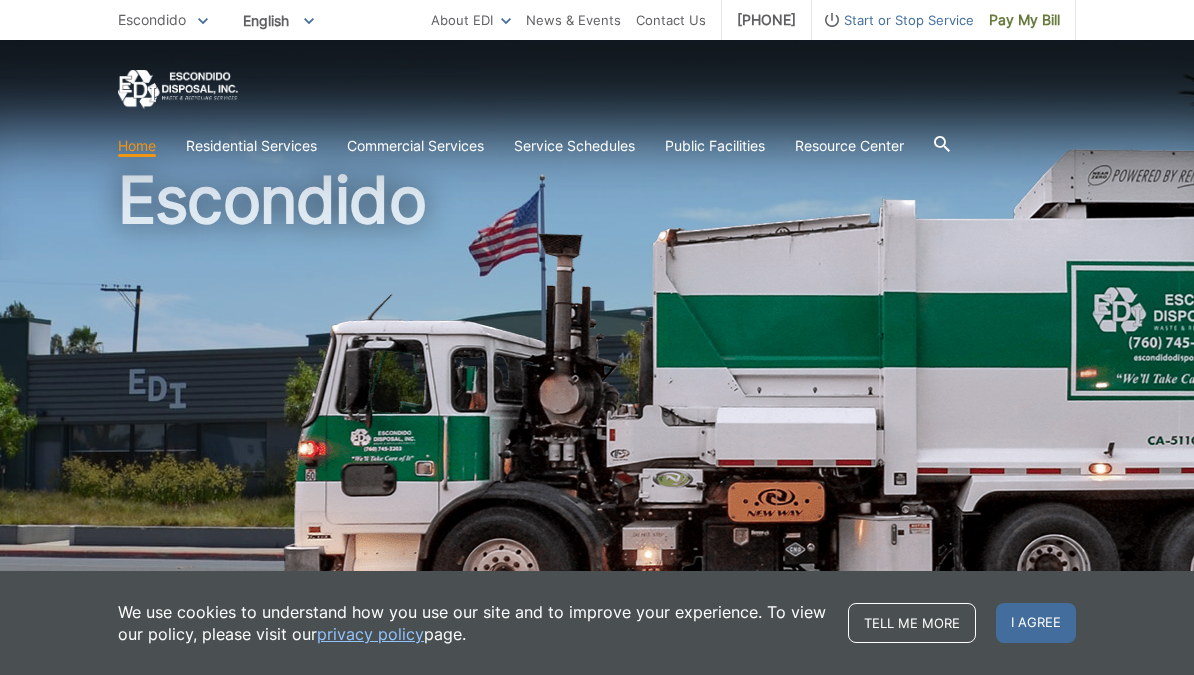 scroll, scrollTop: 43, scrollLeft: 0, axis: vertical 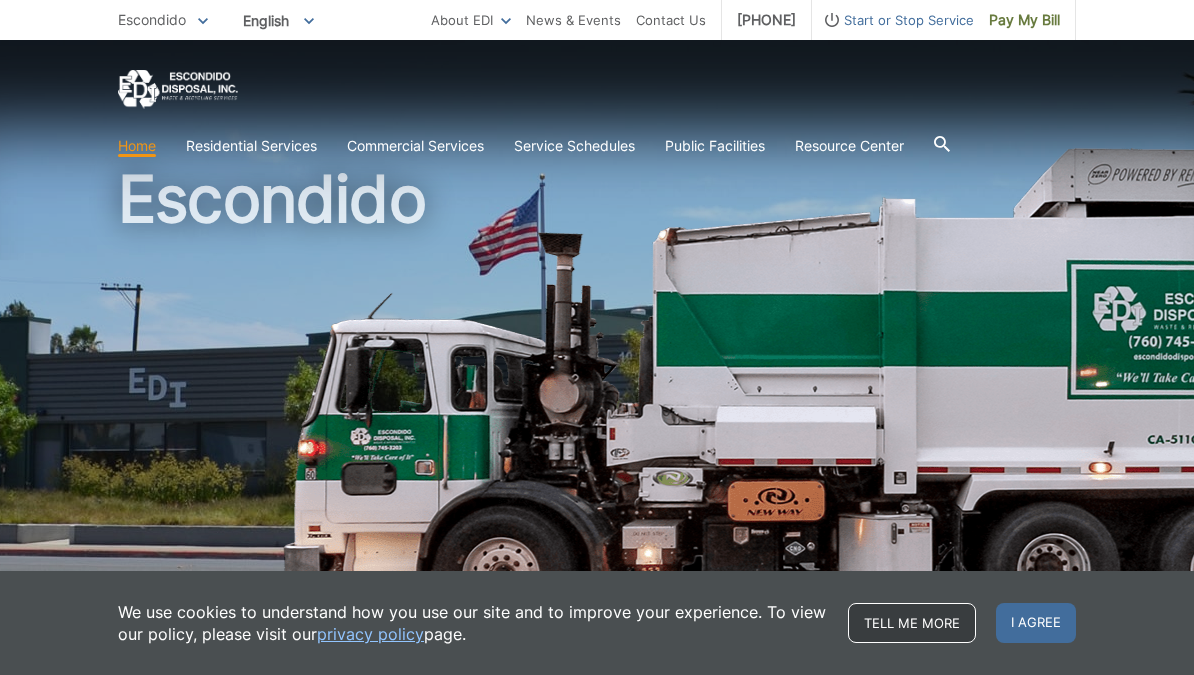 click on "Tell me more" at bounding box center [912, 623] 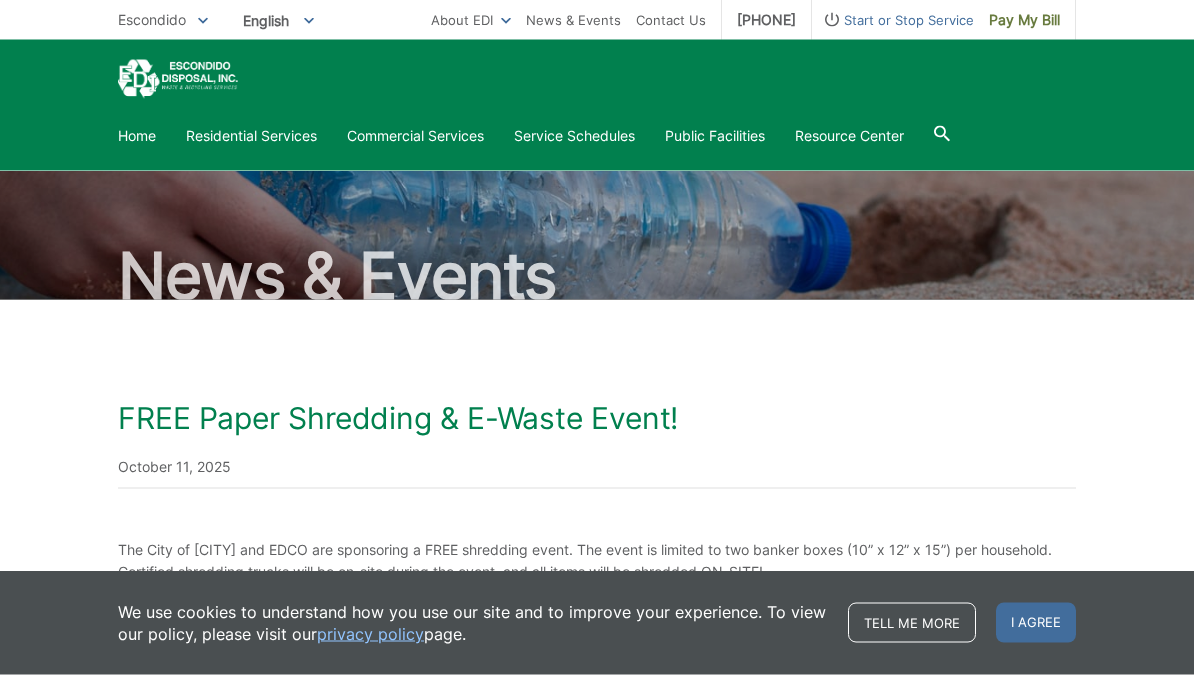 scroll, scrollTop: 0, scrollLeft: 0, axis: both 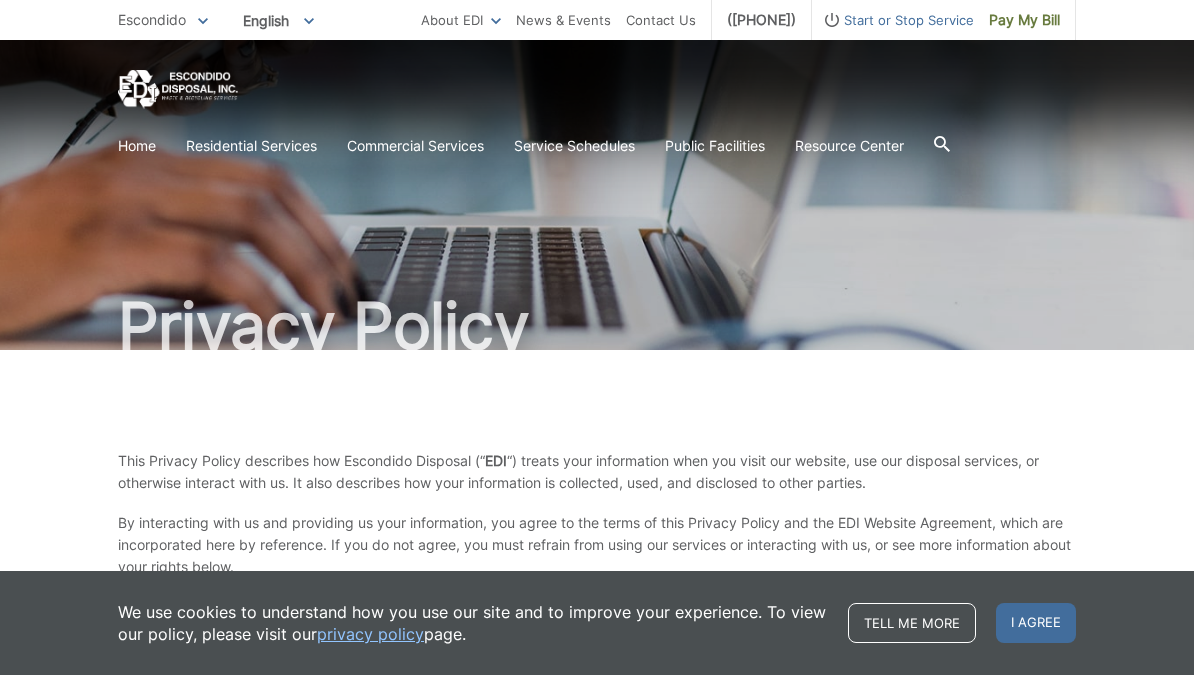 click on "privacy policy" at bounding box center (370, 634) 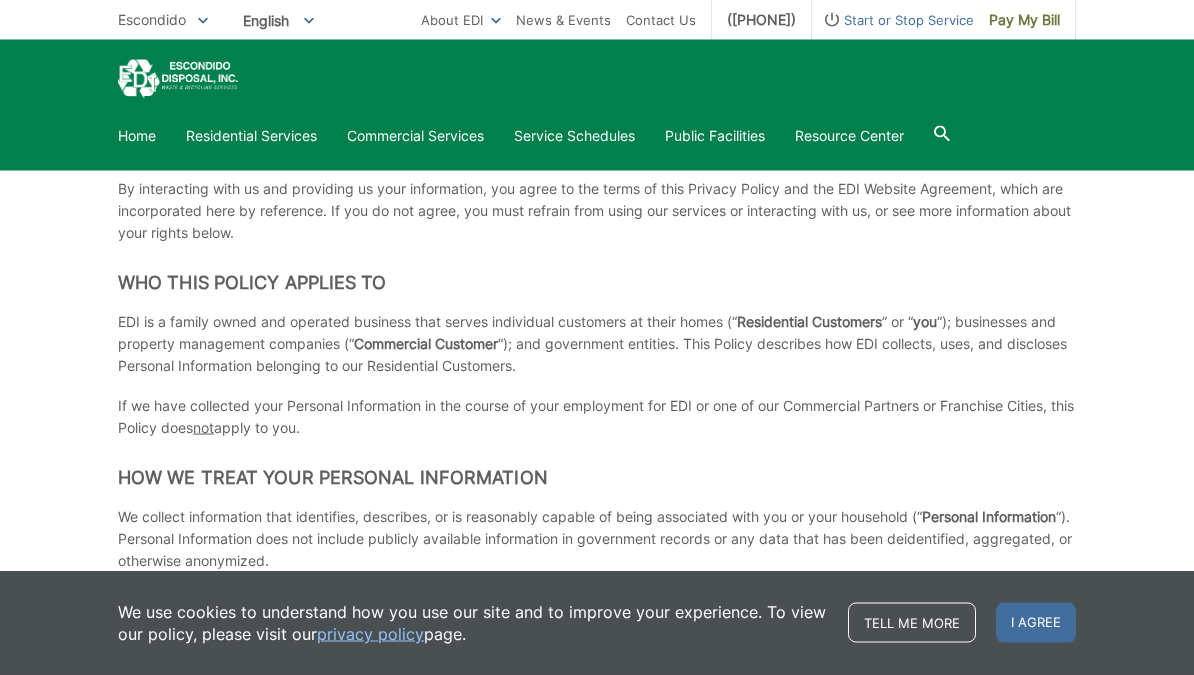 scroll, scrollTop: 0, scrollLeft: 0, axis: both 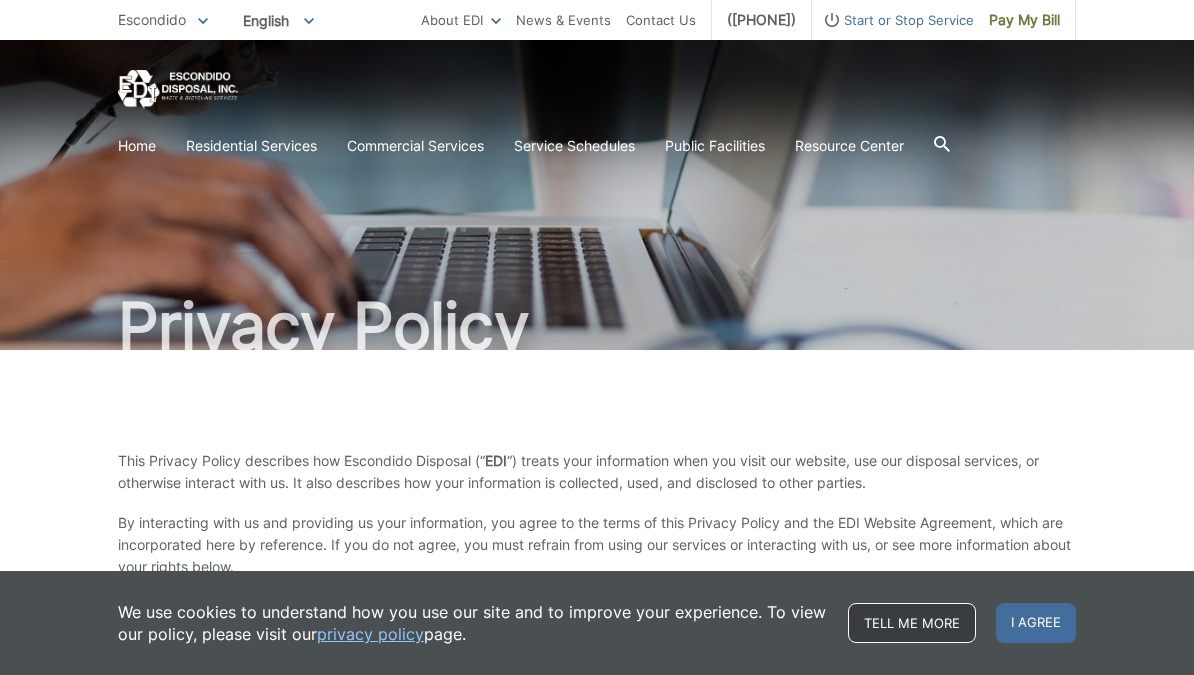 click on "Tell me more" at bounding box center (912, 623) 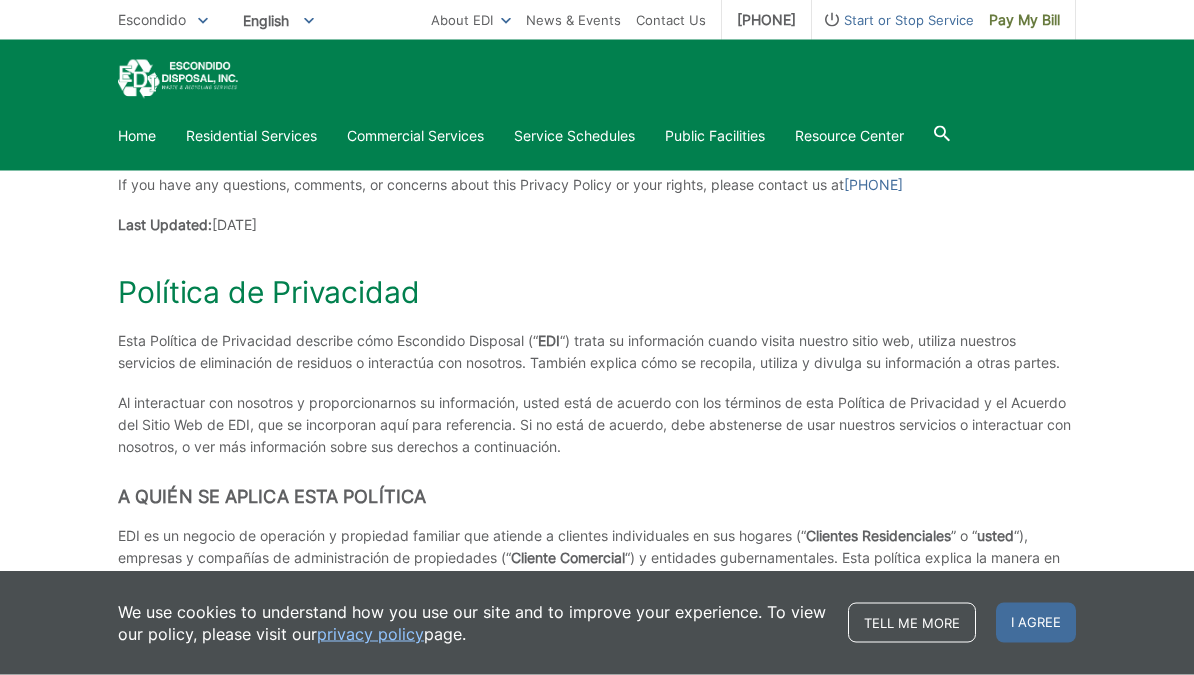 scroll, scrollTop: 4210, scrollLeft: 0, axis: vertical 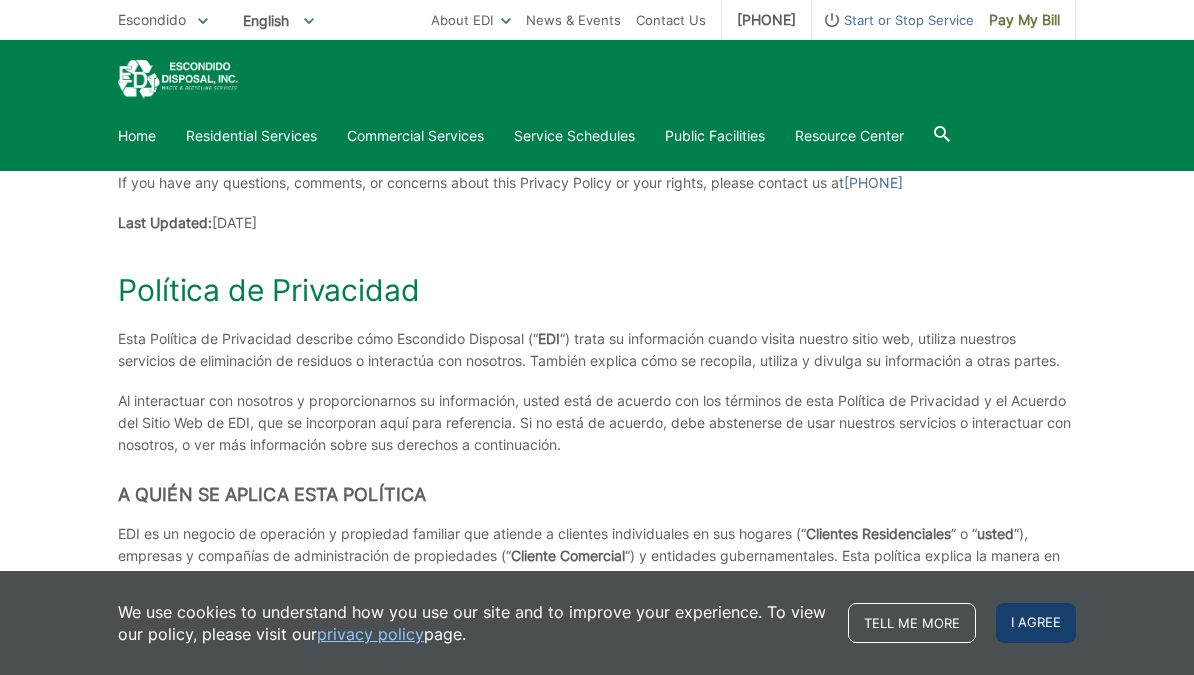 click on "I agree" at bounding box center [1036, 623] 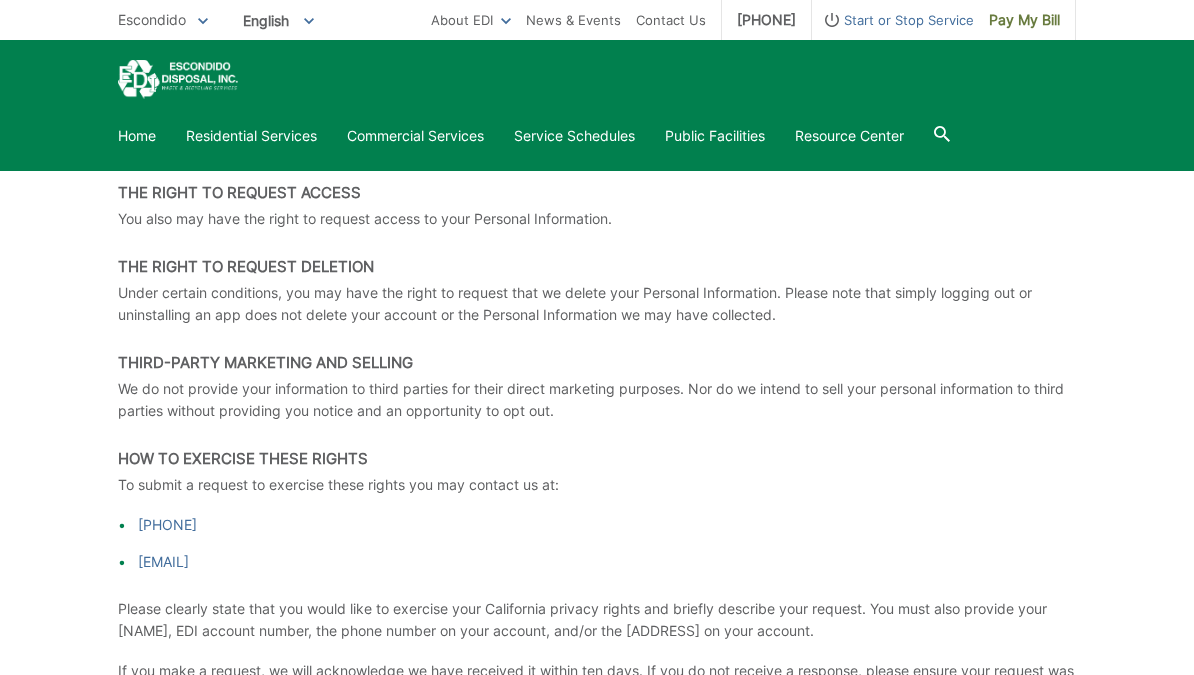 scroll, scrollTop: 2878, scrollLeft: 0, axis: vertical 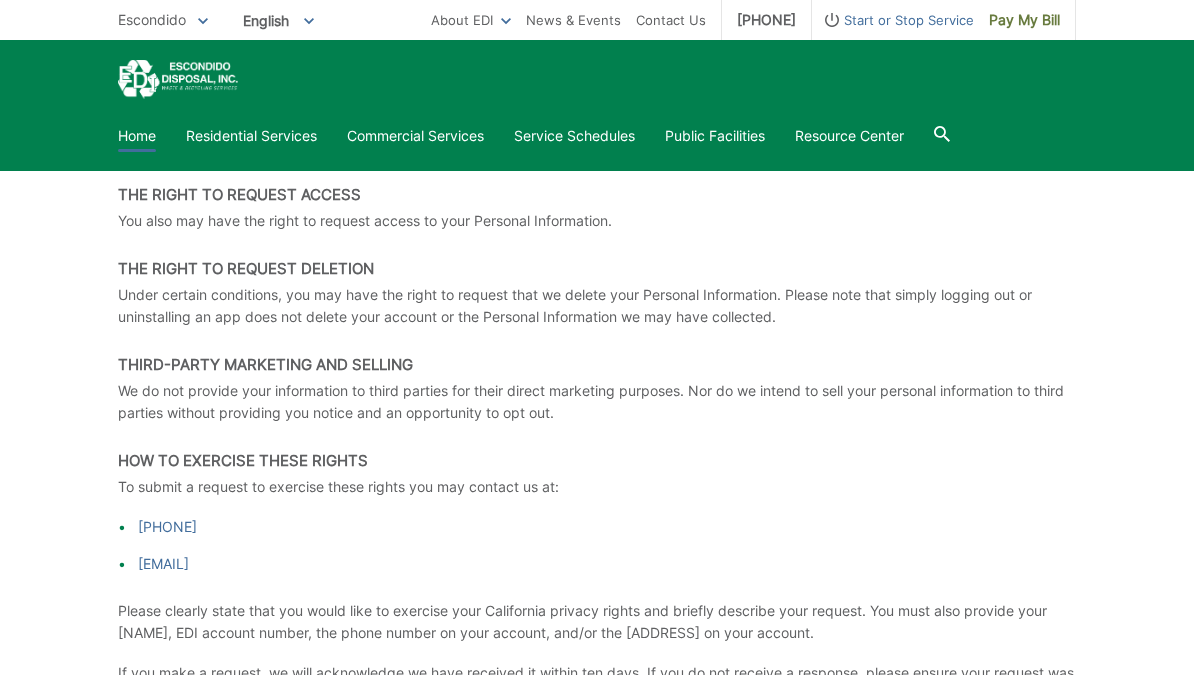 click on "Home" at bounding box center [137, 136] 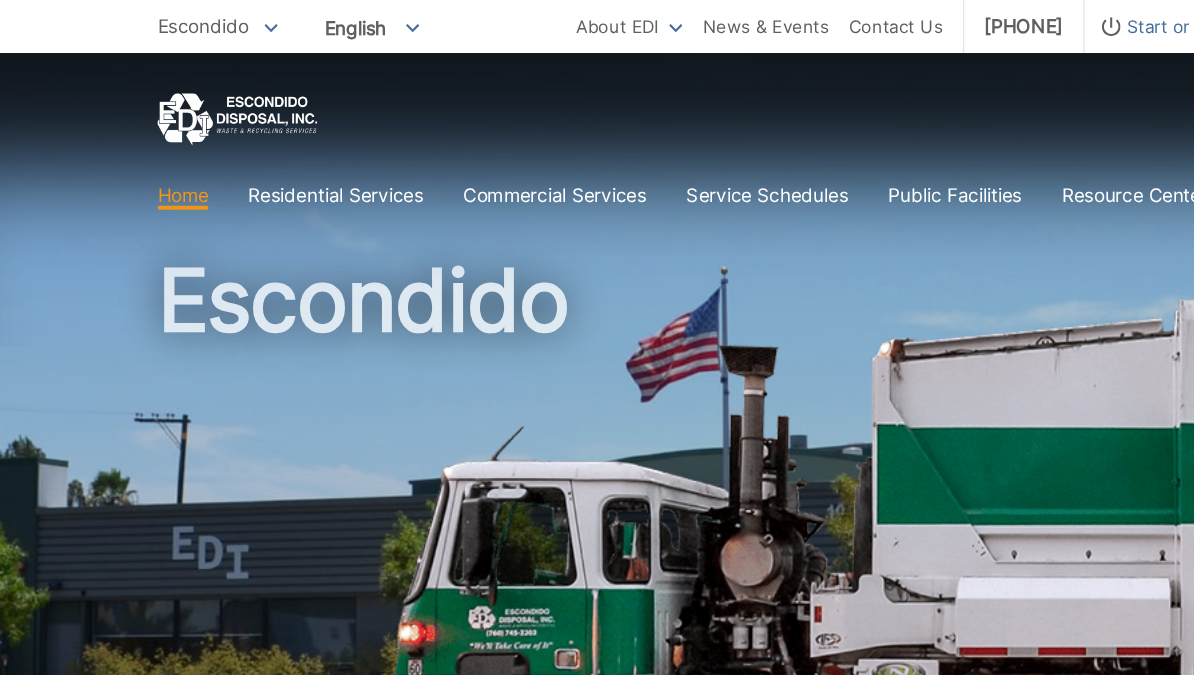 scroll, scrollTop: 0, scrollLeft: 0, axis: both 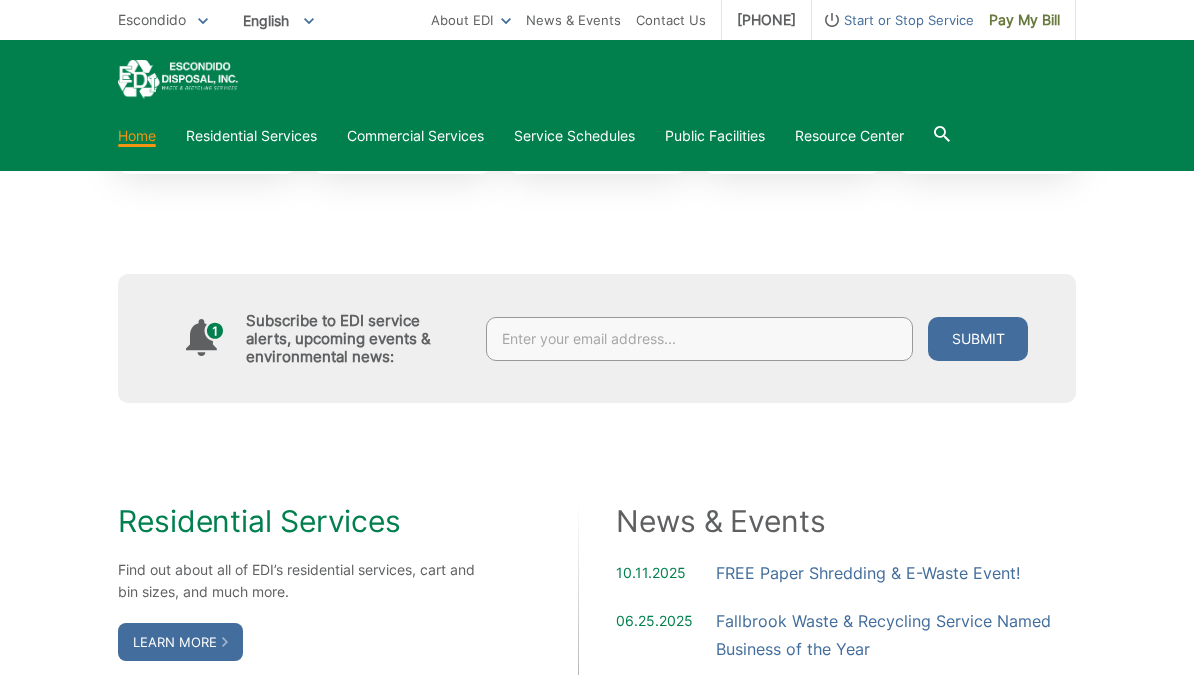 click at bounding box center [699, 339] 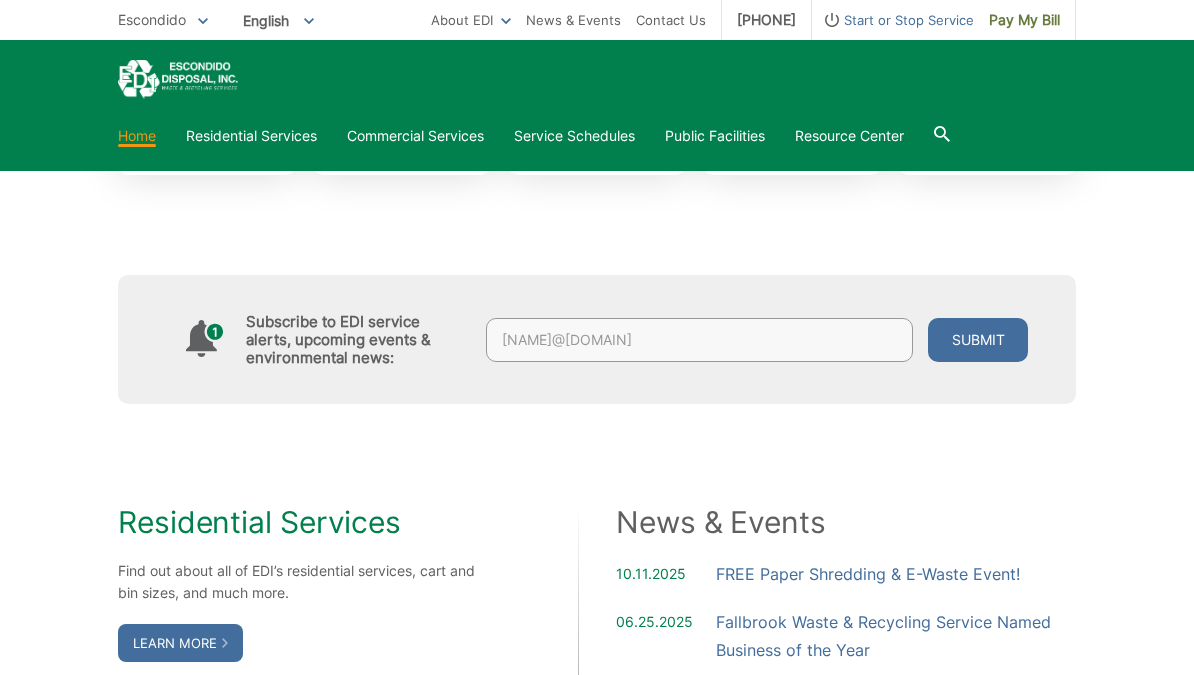 type on "Mfragfra@cox.net" 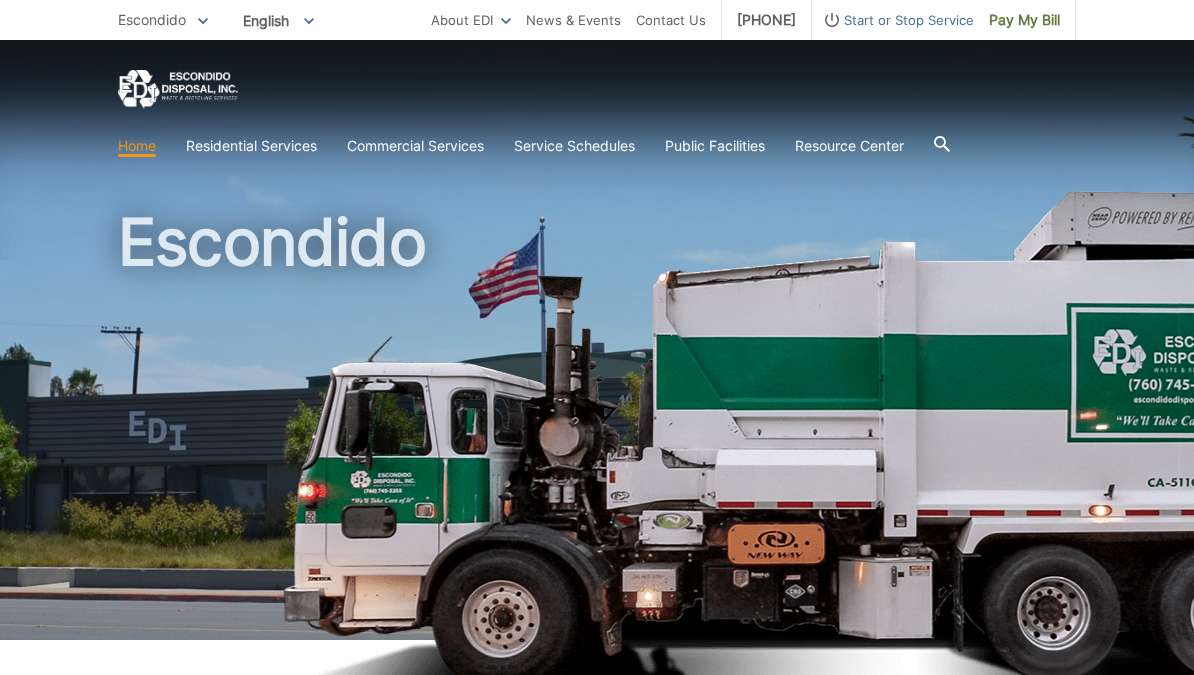 scroll, scrollTop: 0, scrollLeft: 0, axis: both 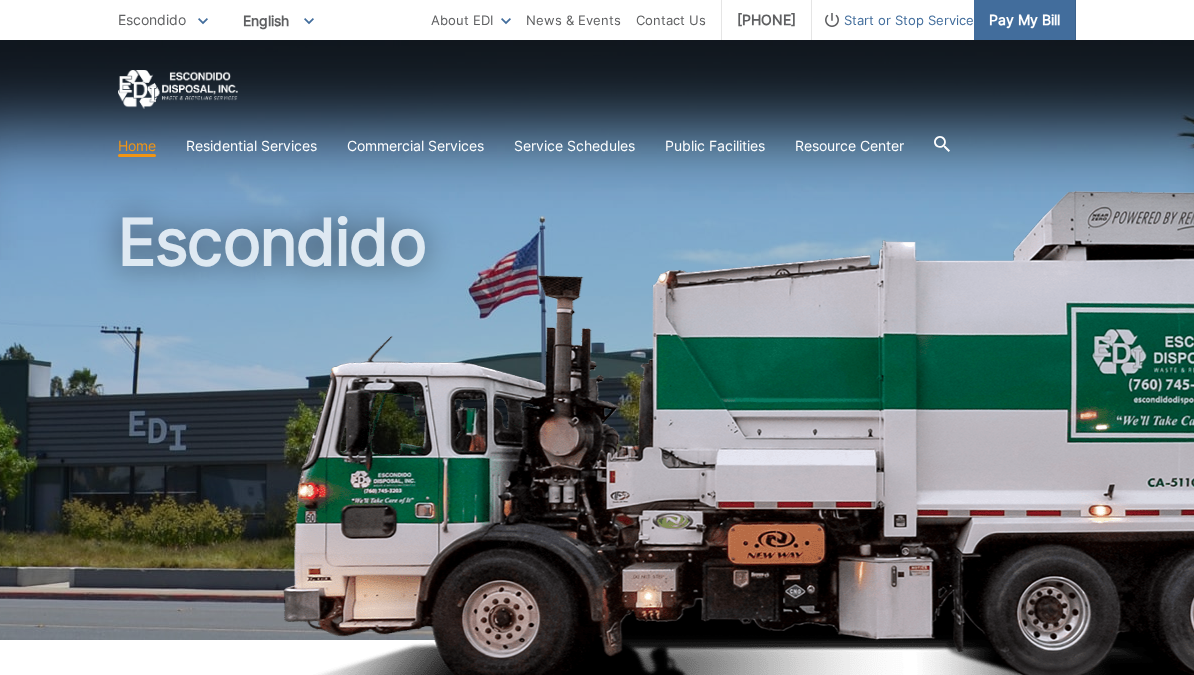 click on "Pay My Bill" at bounding box center [1024, 20] 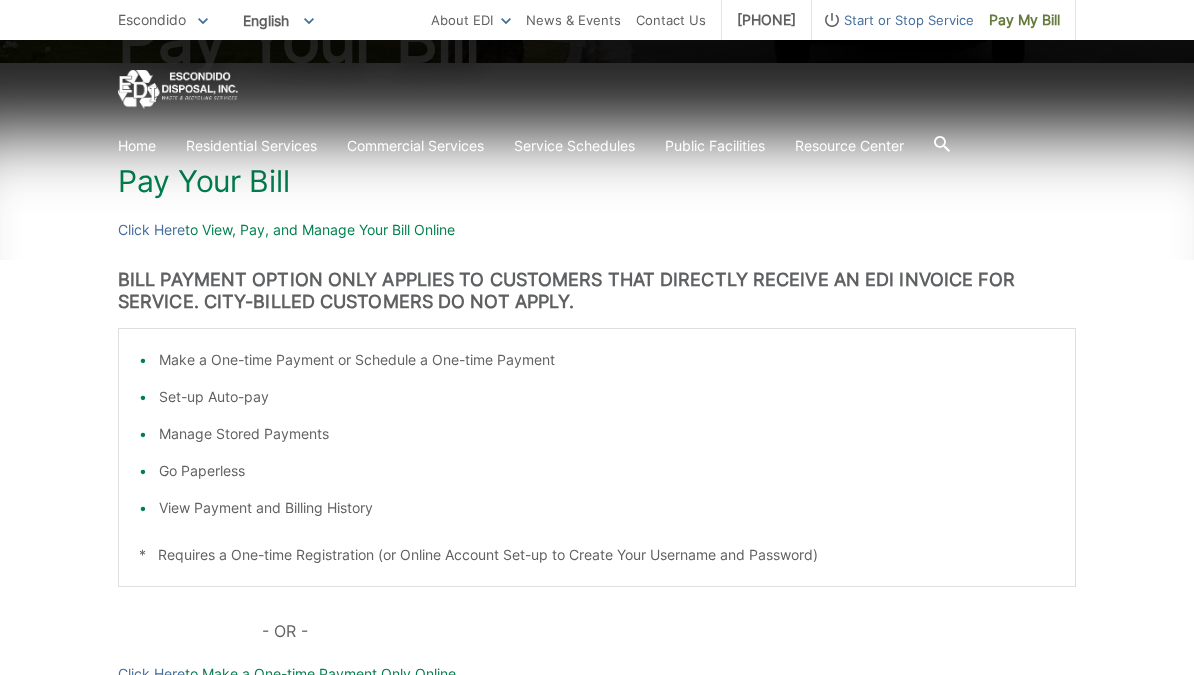 scroll, scrollTop: 286, scrollLeft: 0, axis: vertical 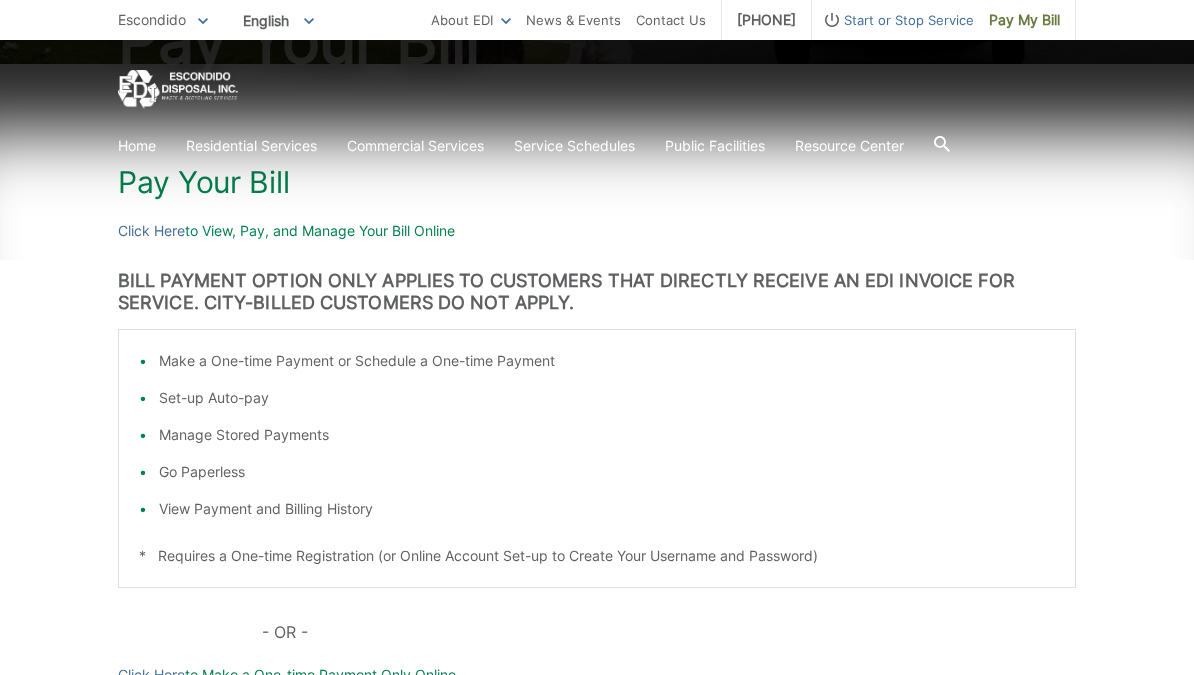 click on "Make a One-time Payment or Schedule a One-time Payment" at bounding box center (607, 361) 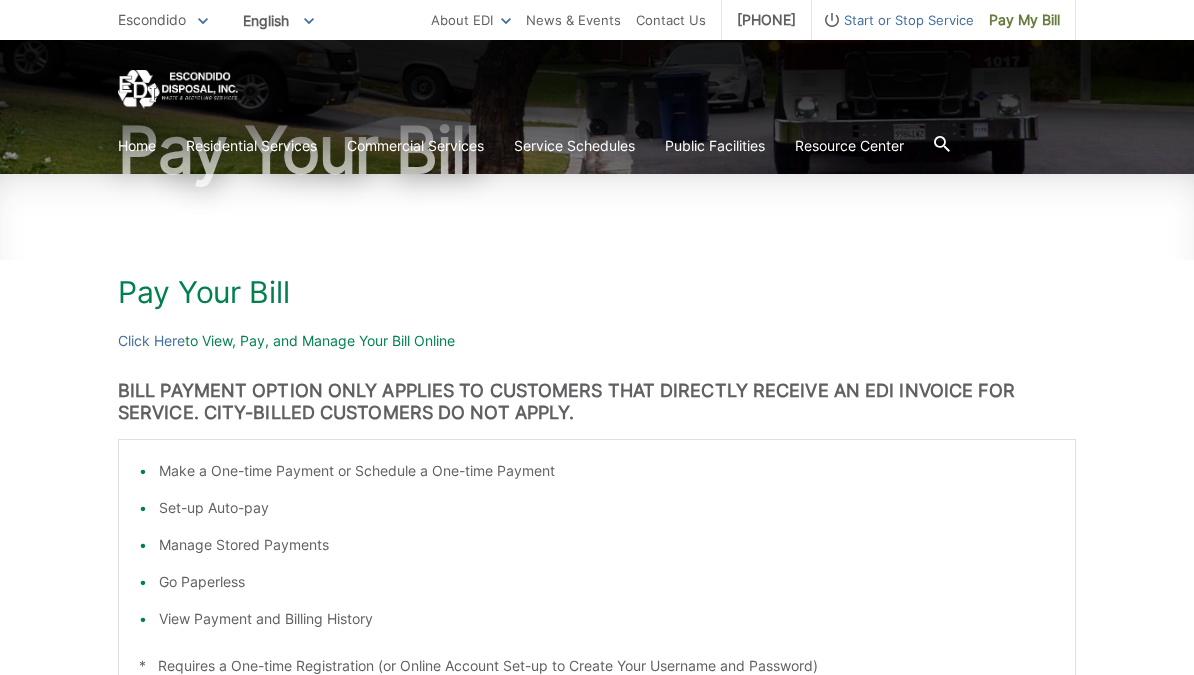 scroll, scrollTop: 175, scrollLeft: 0, axis: vertical 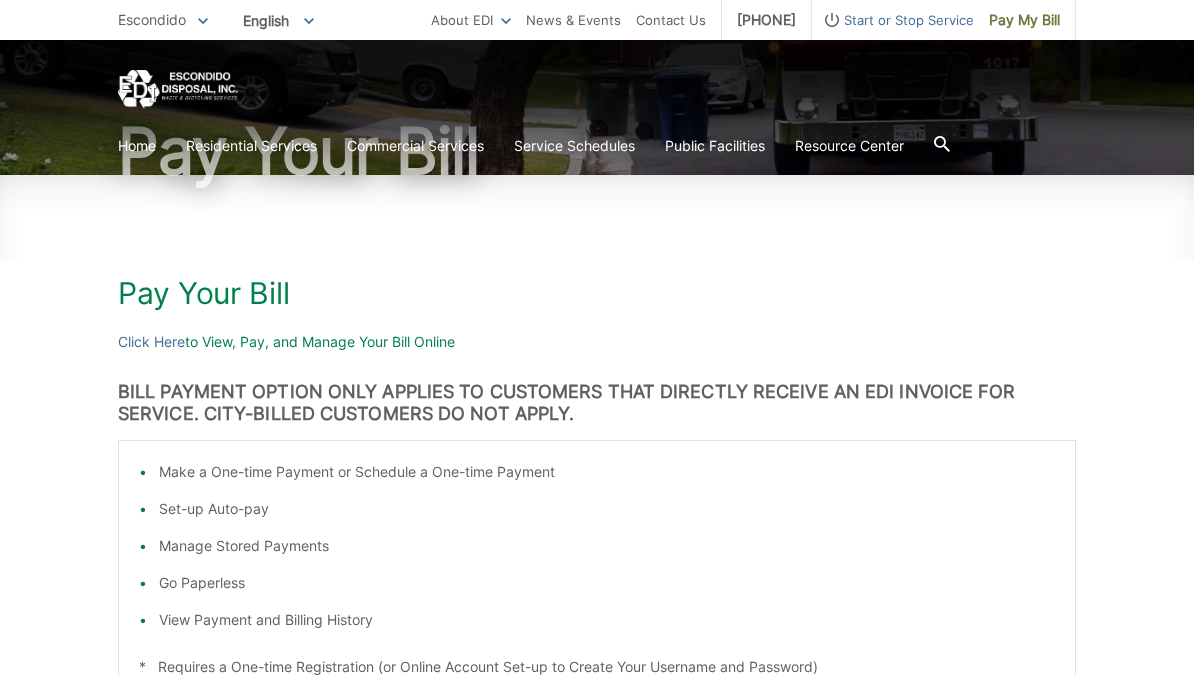 click on "Click Here  to View, Pay, and Manage Your Bill Online" at bounding box center [597, 342] 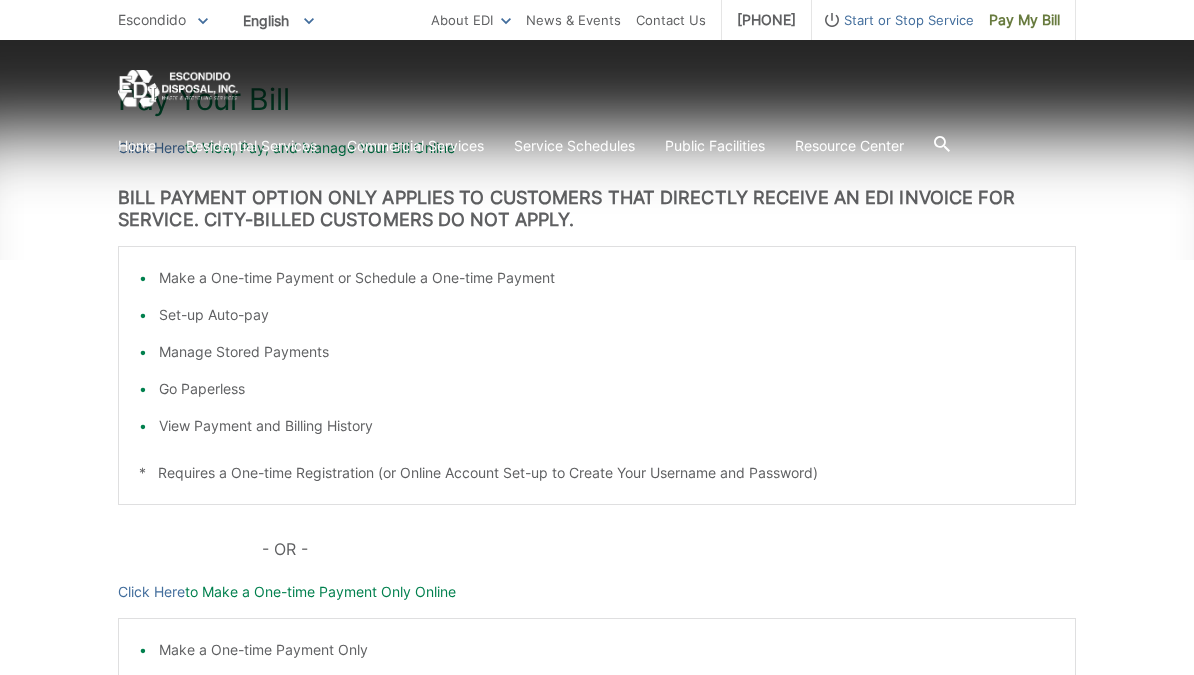 scroll, scrollTop: 394, scrollLeft: 0, axis: vertical 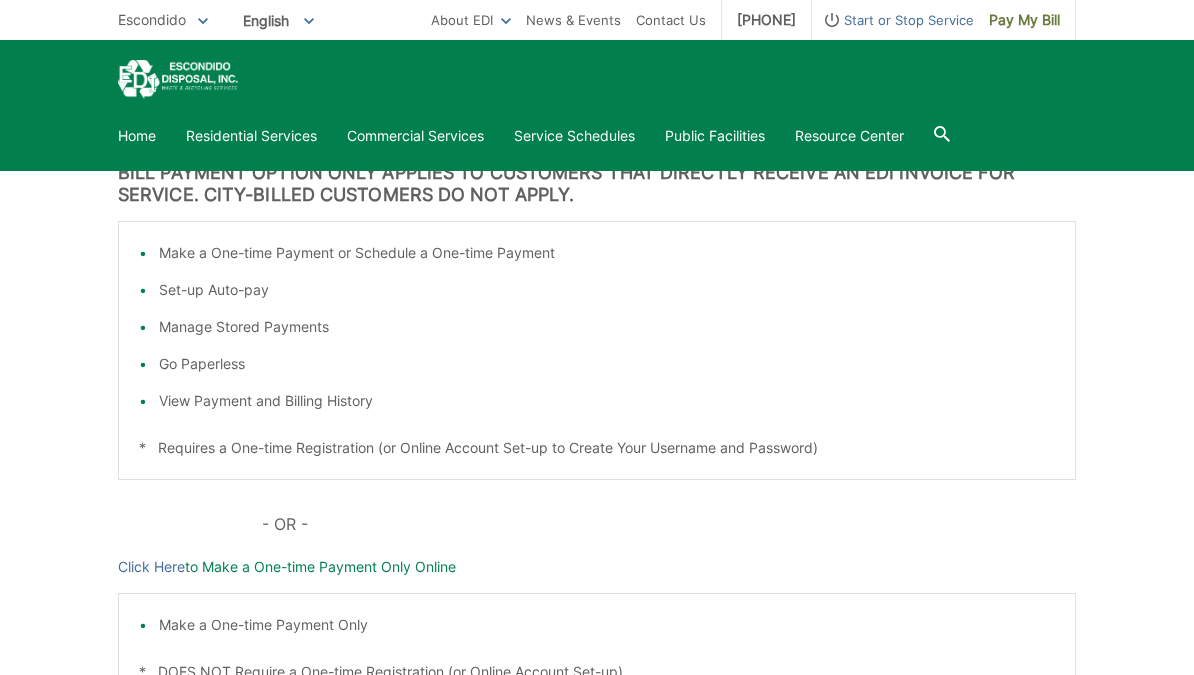 click on "Click Here  to Make a One-time Payment Only Online" at bounding box center (597, 567) 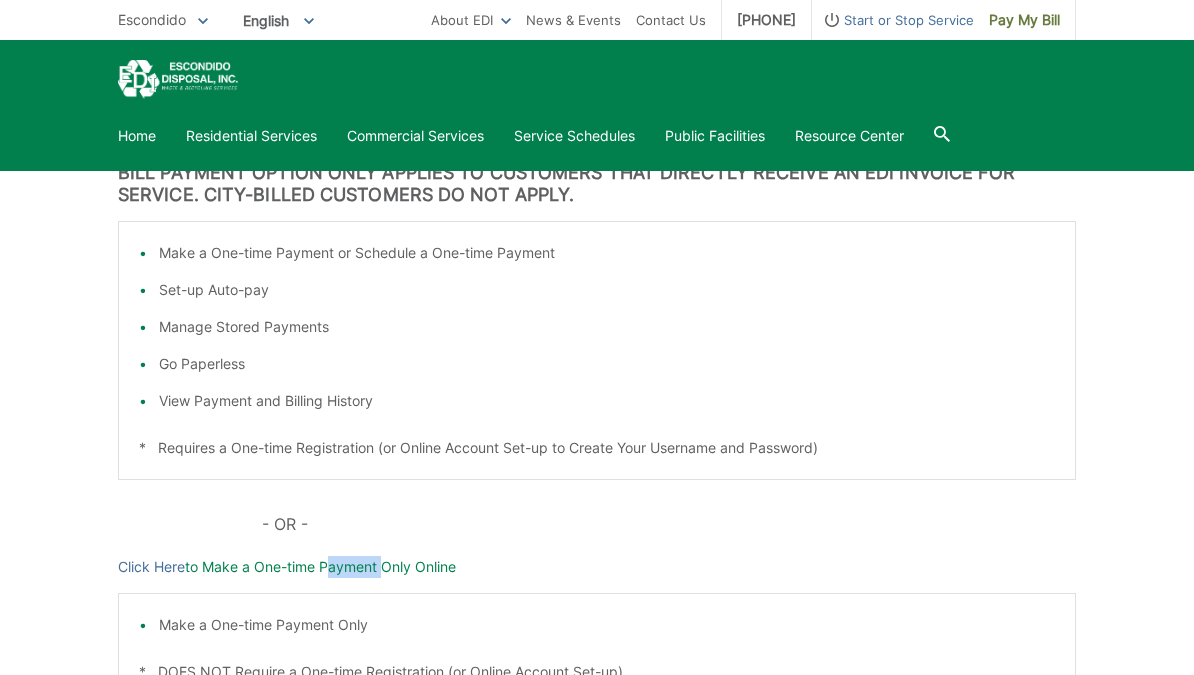 click on "Pay Your Bill
Click Here  to View, Pay, and Manage Your Bill Online
BILL PAYMENT OPTION ONLY APPLIES TO CUSTOMERS THAT DIRECTLY RECEIVE AN EDI INVOICE FOR SERVICE. CITY-BILLED CUSTOMERS DO NOT APPLY.
Make a One-time Payment or Schedule a One-time Payment
Set-up Auto-pay
Manage Stored Payments
Go Paperless
View Payment and Billing History
*   Requires a One-time Registration (or Online Account Set-up to Create Your Username and Password)
- OR -
Click Here  to Make a One-time Payment Only Online
Make a One-time Payment Only
*   DOES NOT Require a One-time Registration (or Online Account Set-up)" at bounding box center [597, 395] 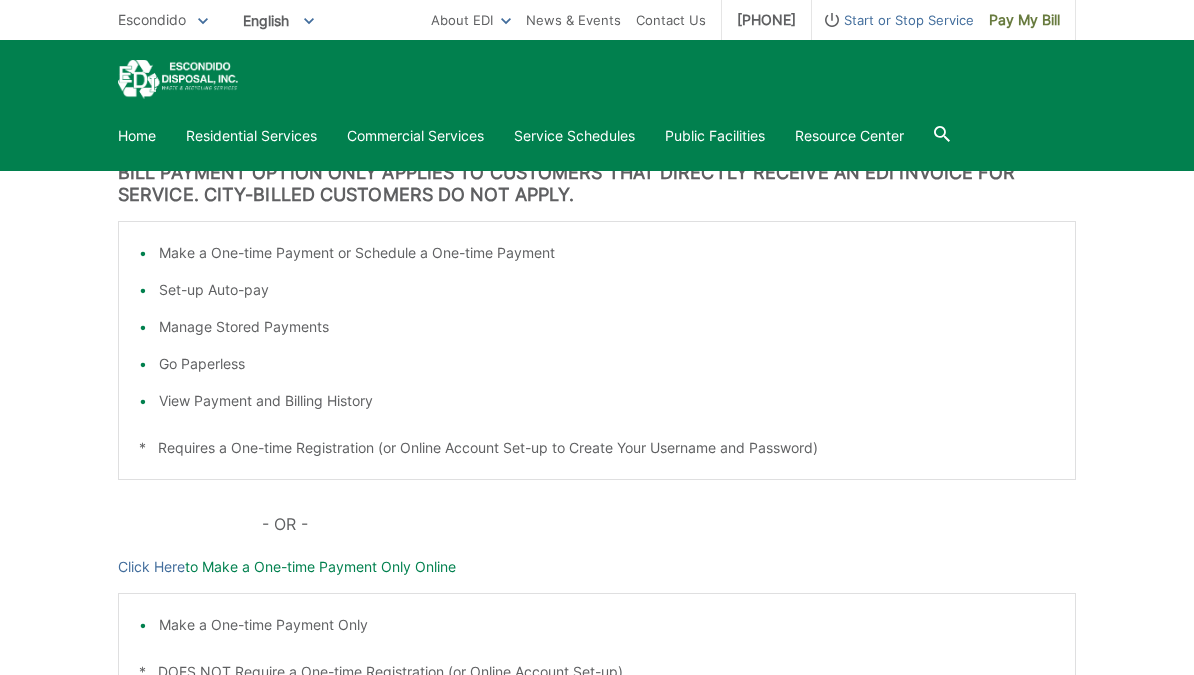 click on "Click Here  to Make a One-time Payment Only Online" at bounding box center [597, 567] 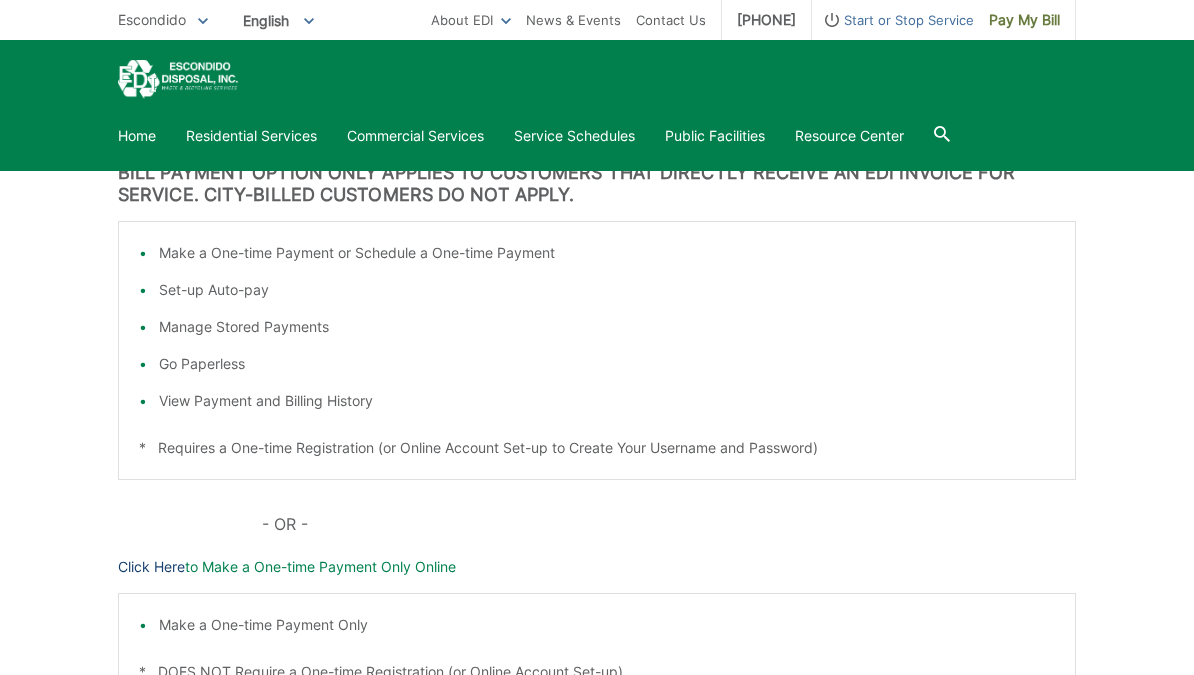click on "Click Here" at bounding box center [151, 567] 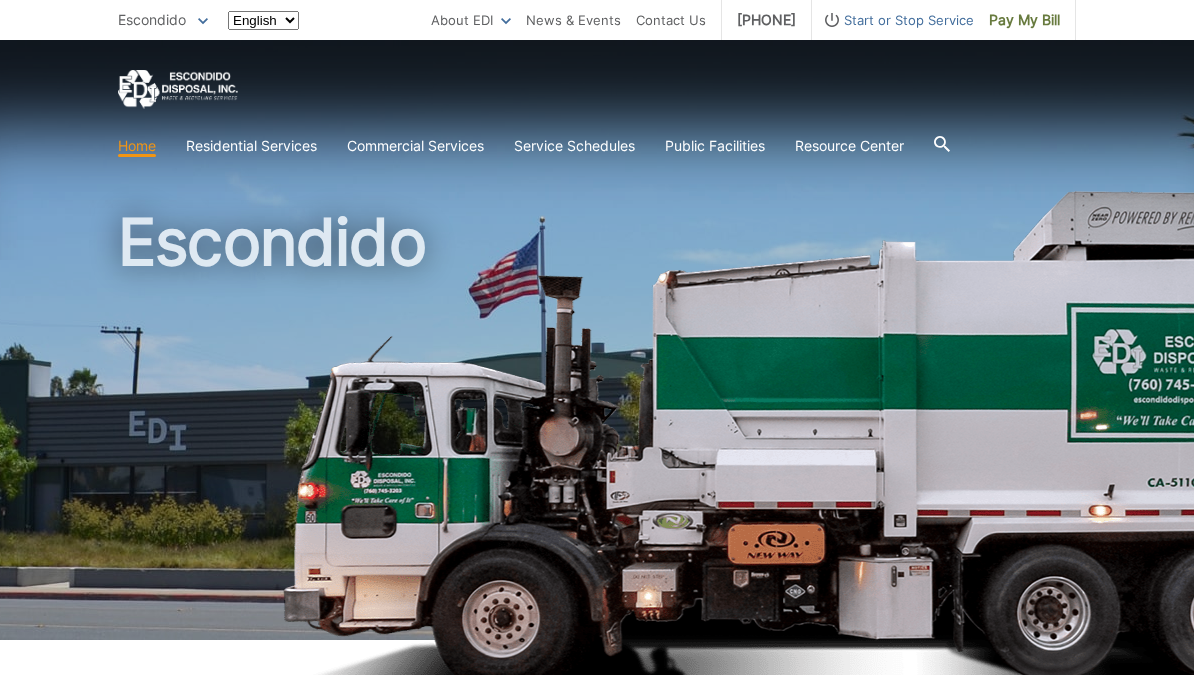 scroll, scrollTop: 0, scrollLeft: 0, axis: both 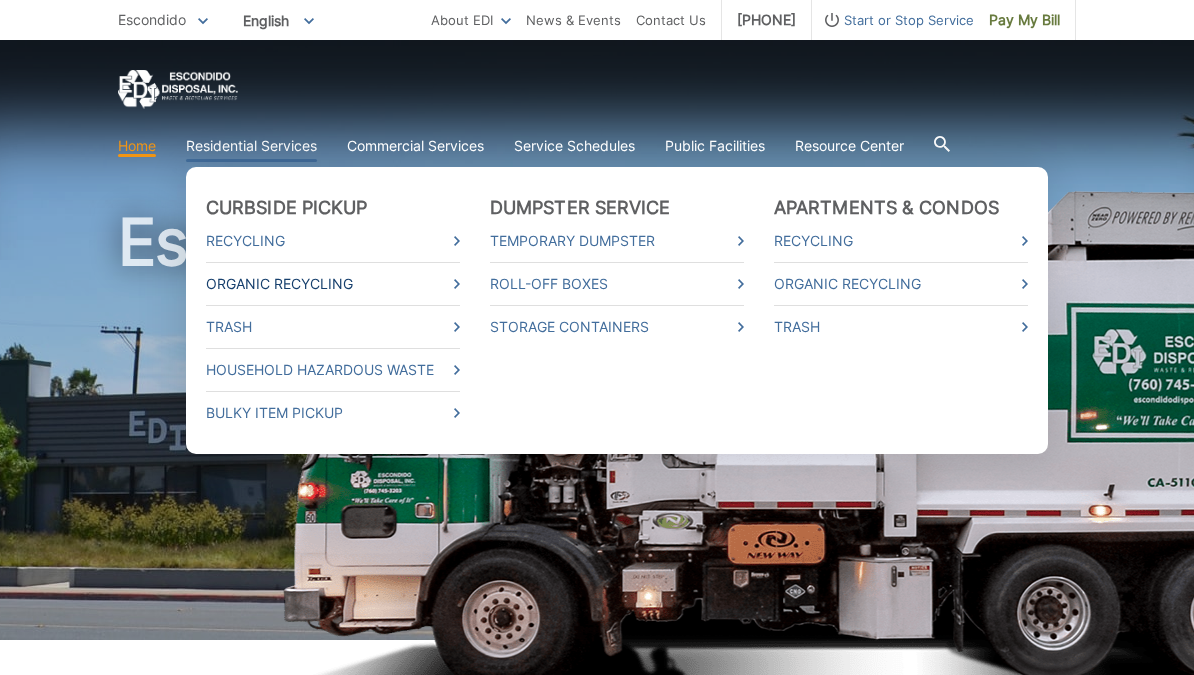 click on "Organic Recycling" at bounding box center [333, 284] 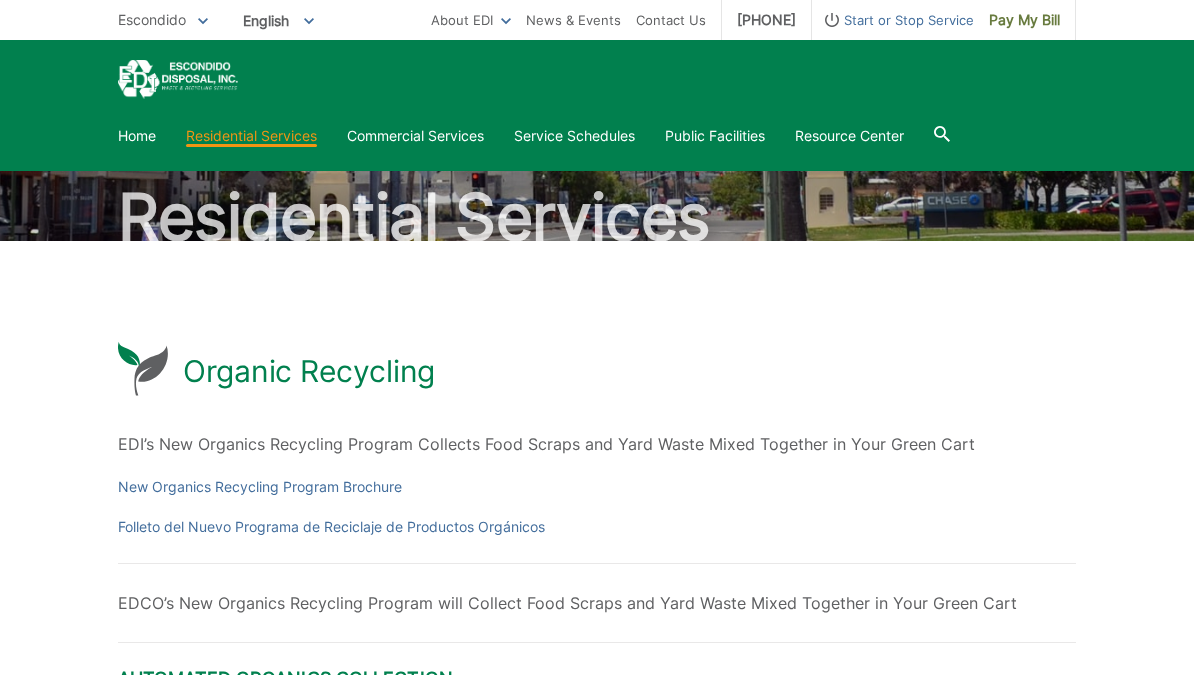scroll, scrollTop: 0, scrollLeft: 0, axis: both 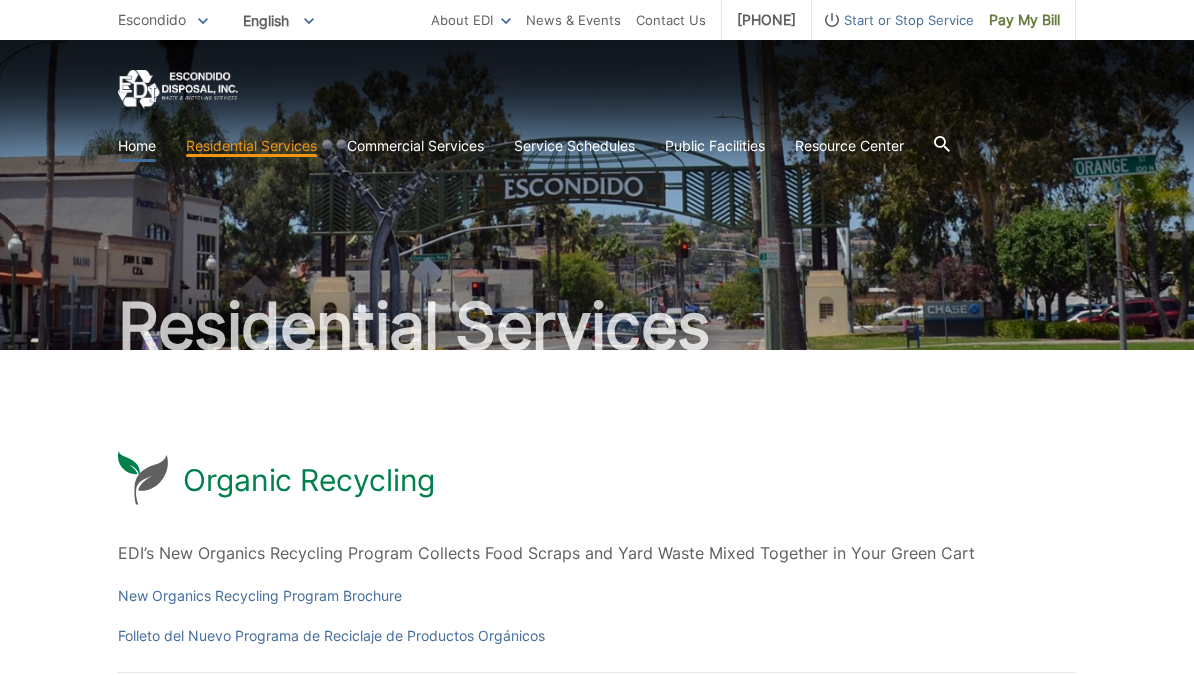 click on "Home" at bounding box center [137, 146] 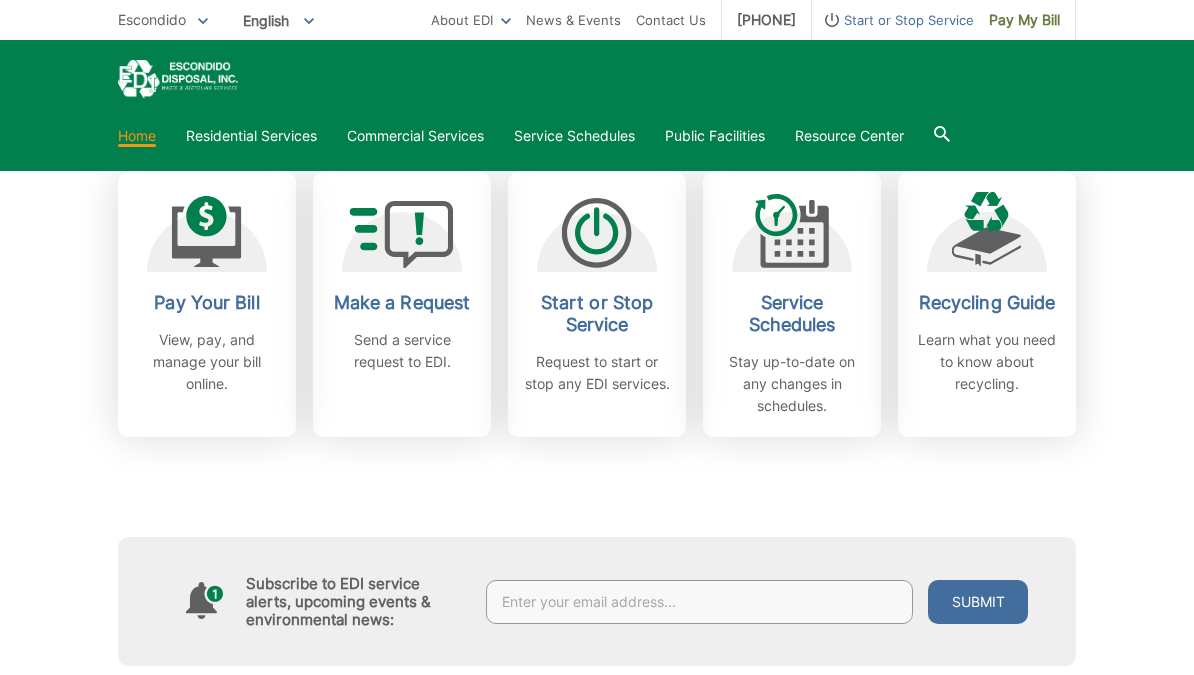 scroll, scrollTop: 559, scrollLeft: 0, axis: vertical 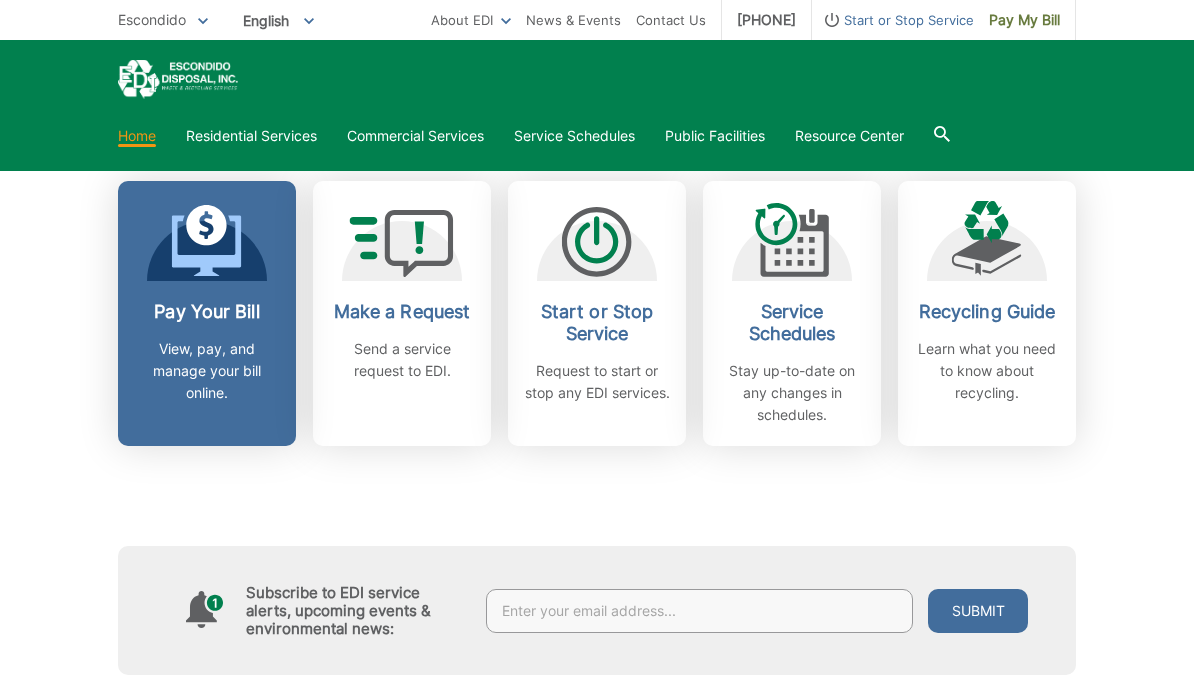 click on "View, pay, and manage your bill online." at bounding box center [207, 371] 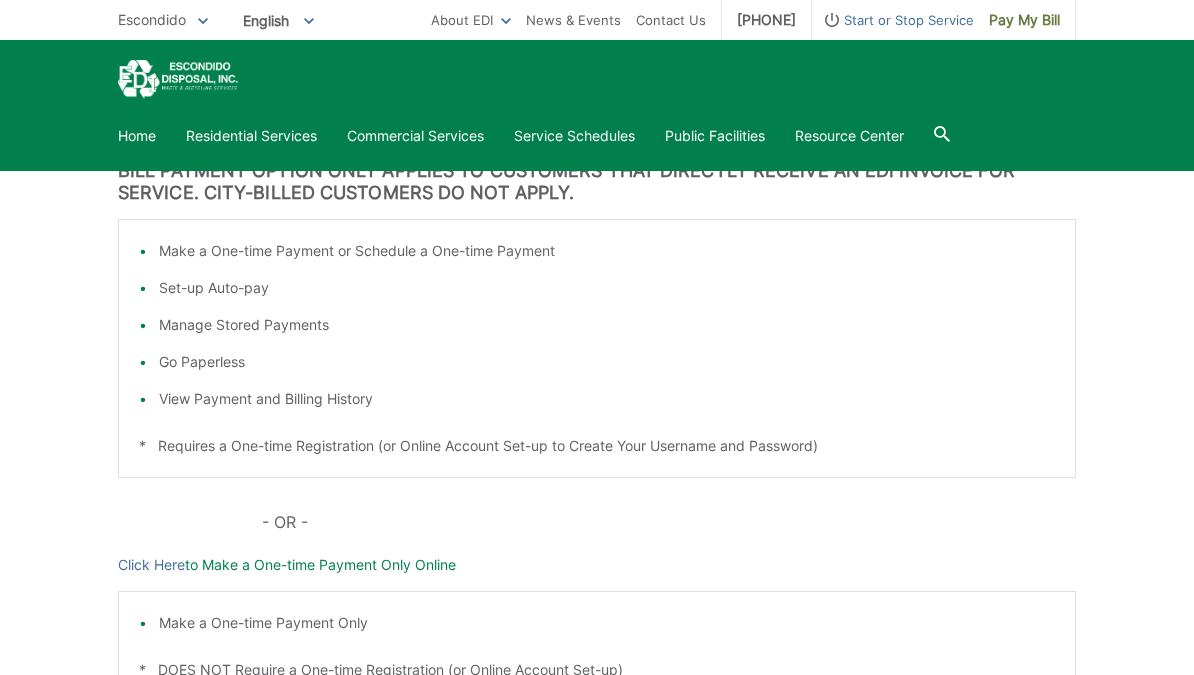 scroll, scrollTop: 366, scrollLeft: 0, axis: vertical 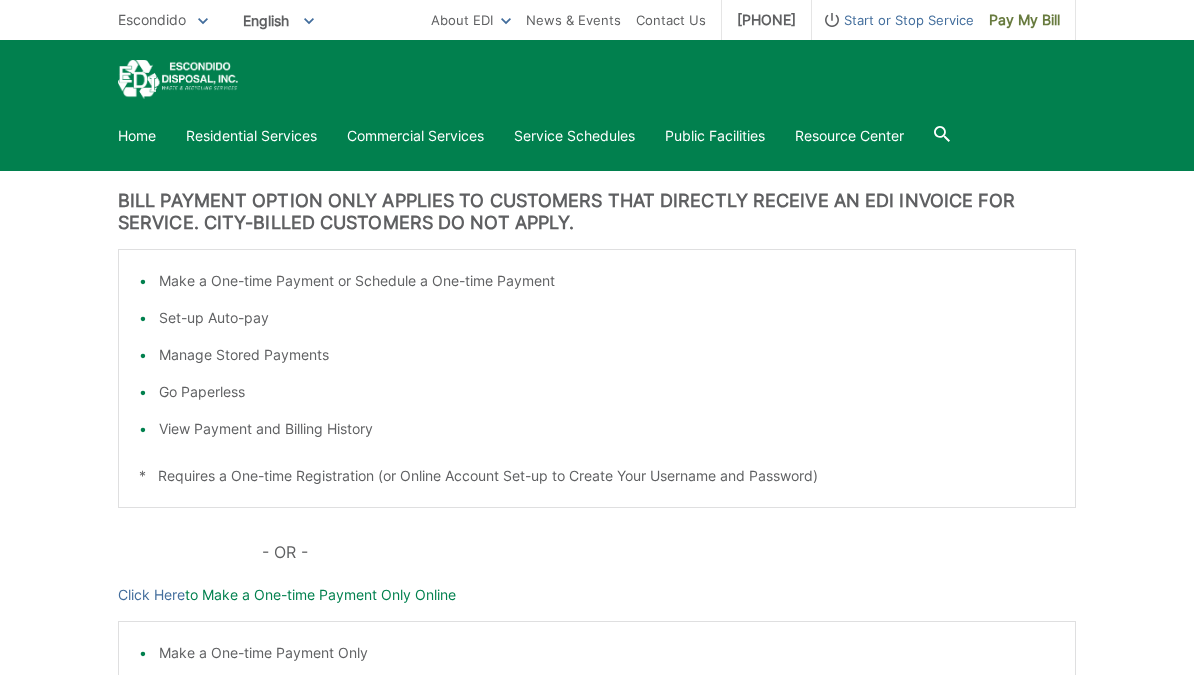 click on "Go Paperless" at bounding box center [607, 392] 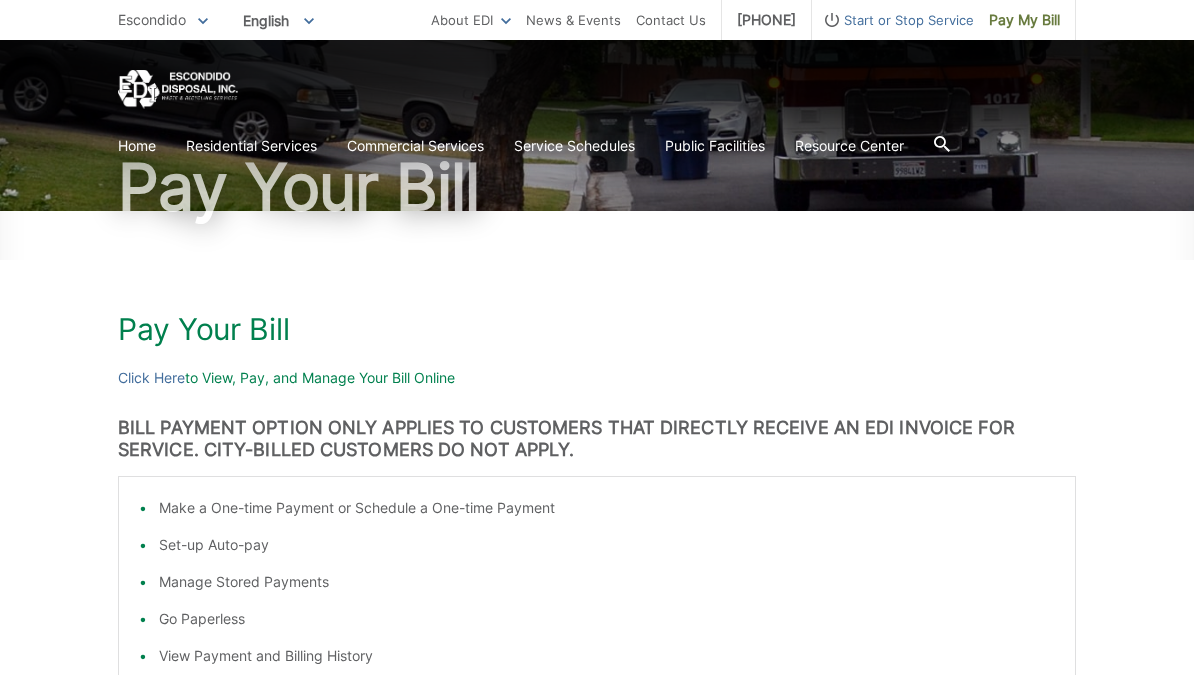 scroll, scrollTop: 140, scrollLeft: 0, axis: vertical 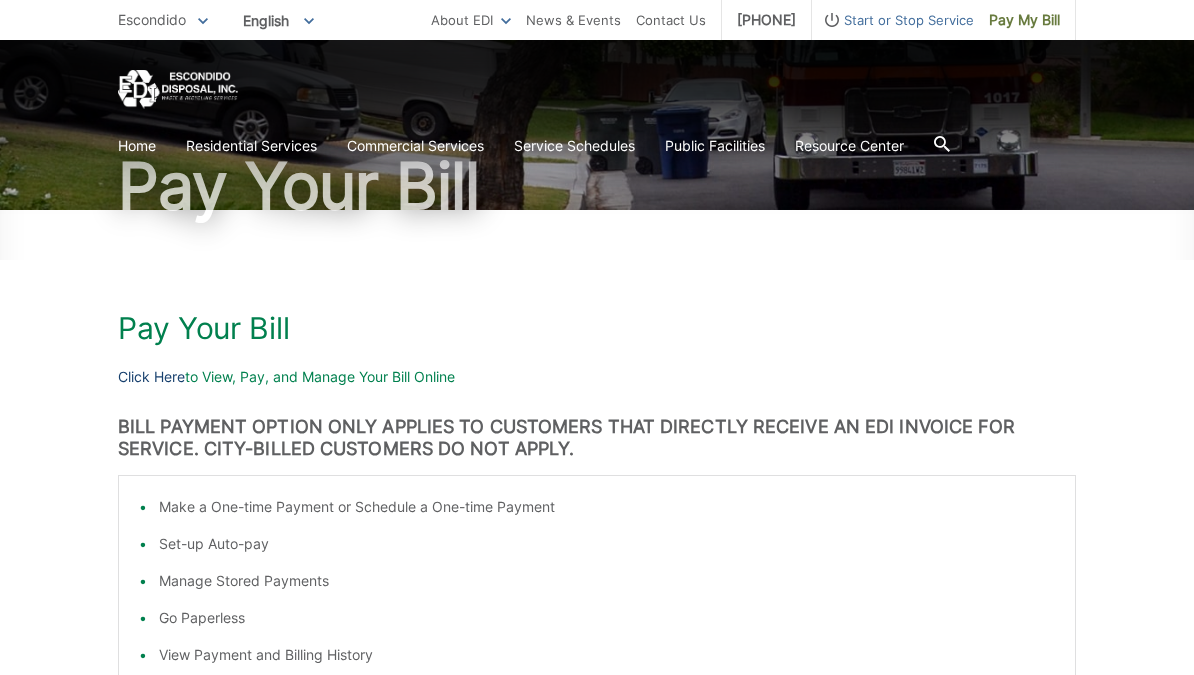 click on "Click Here" at bounding box center [151, 377] 